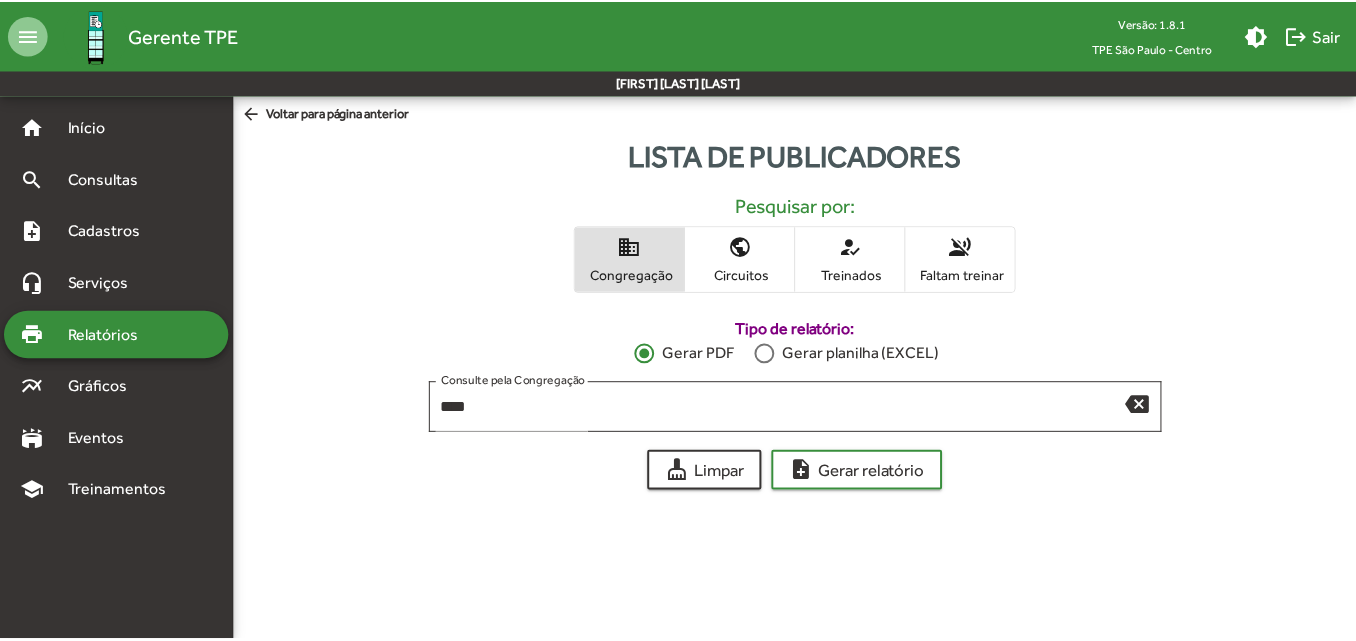 scroll, scrollTop: 0, scrollLeft: 0, axis: both 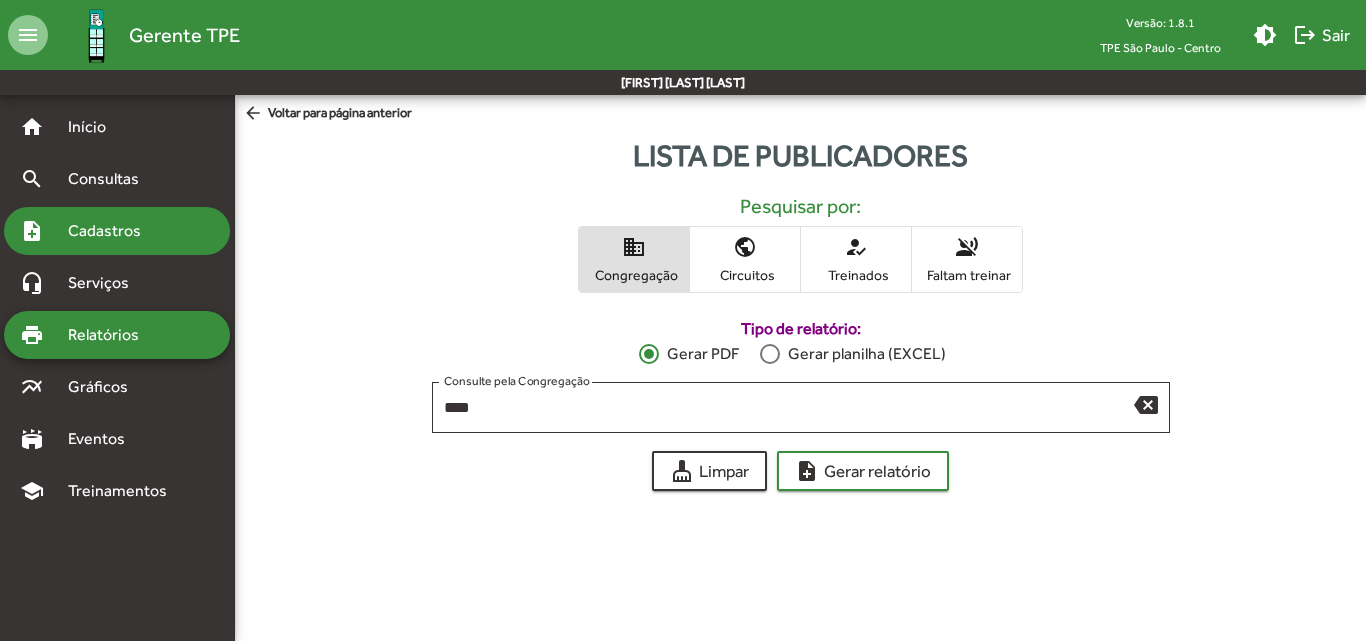 click on "note_add Cadastros" at bounding box center [117, 231] 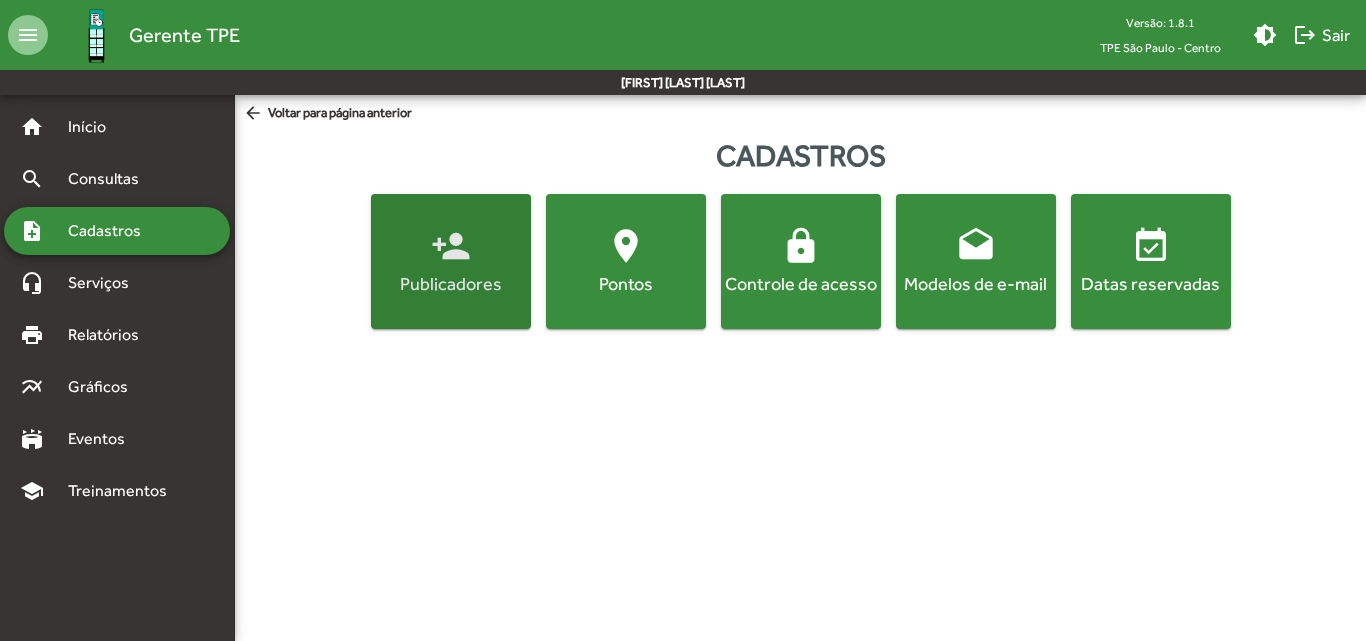 click on "Publicadores" 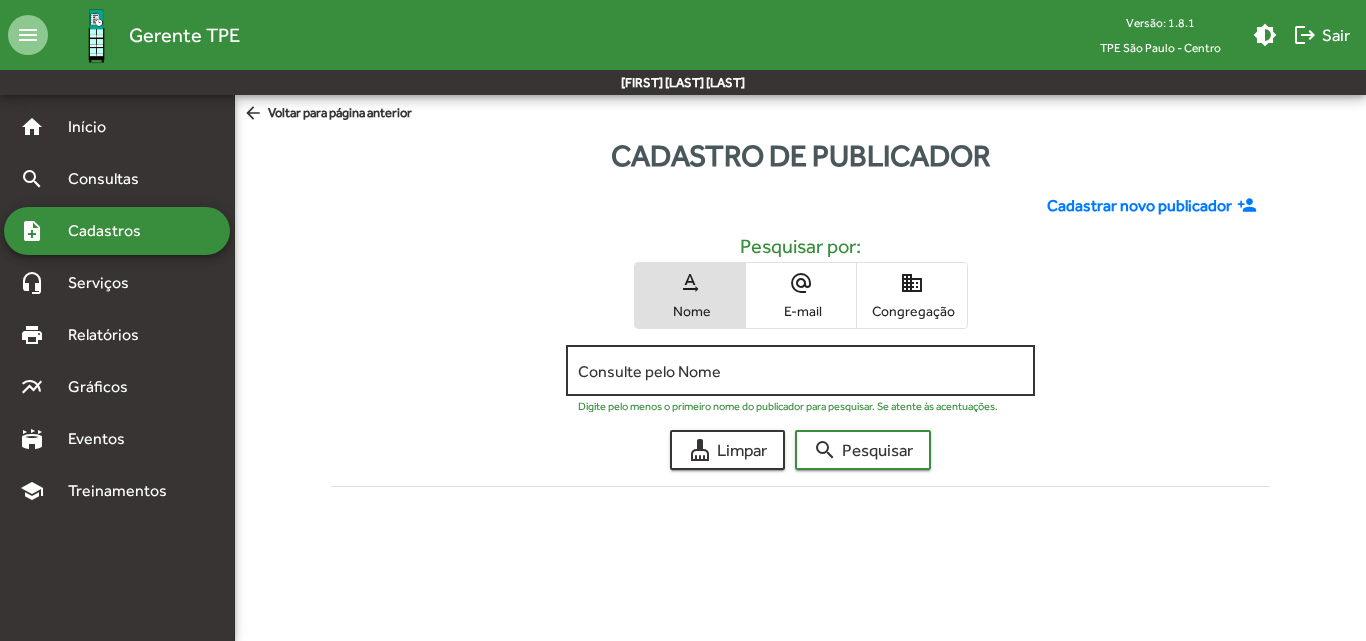 click on "Consulte pelo Nome" at bounding box center [800, 371] 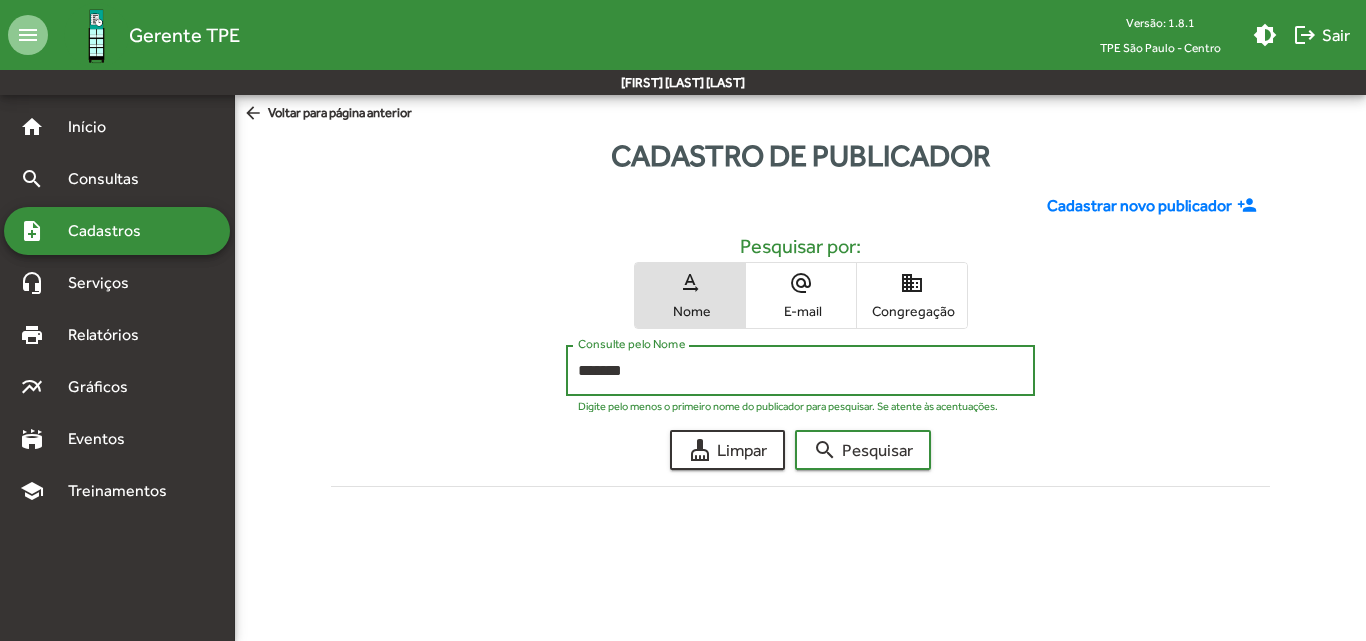 type on "*******" 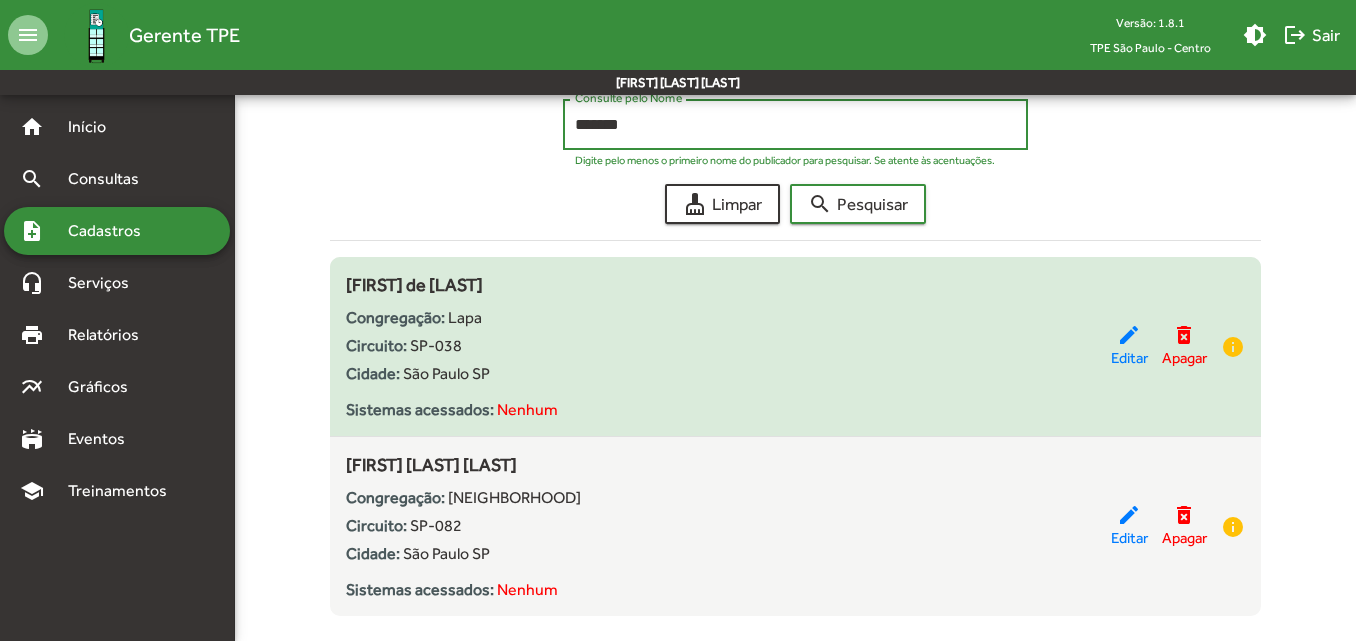 scroll, scrollTop: 285, scrollLeft: 0, axis: vertical 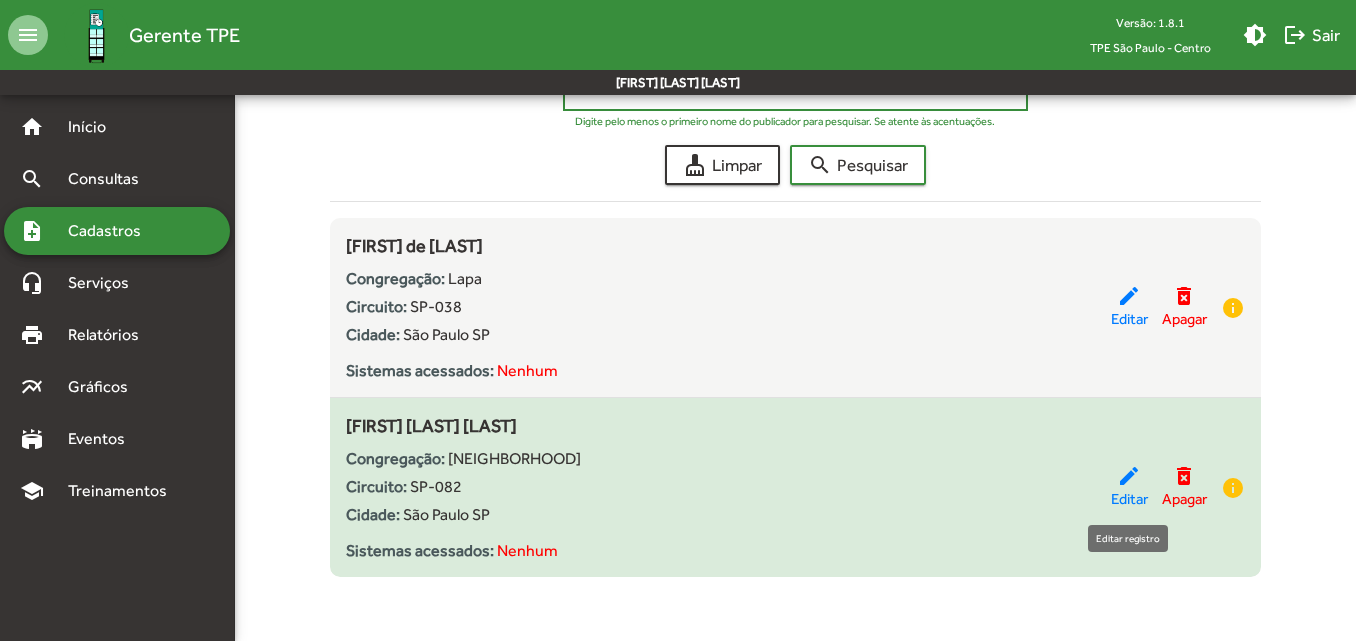 click on "edit" 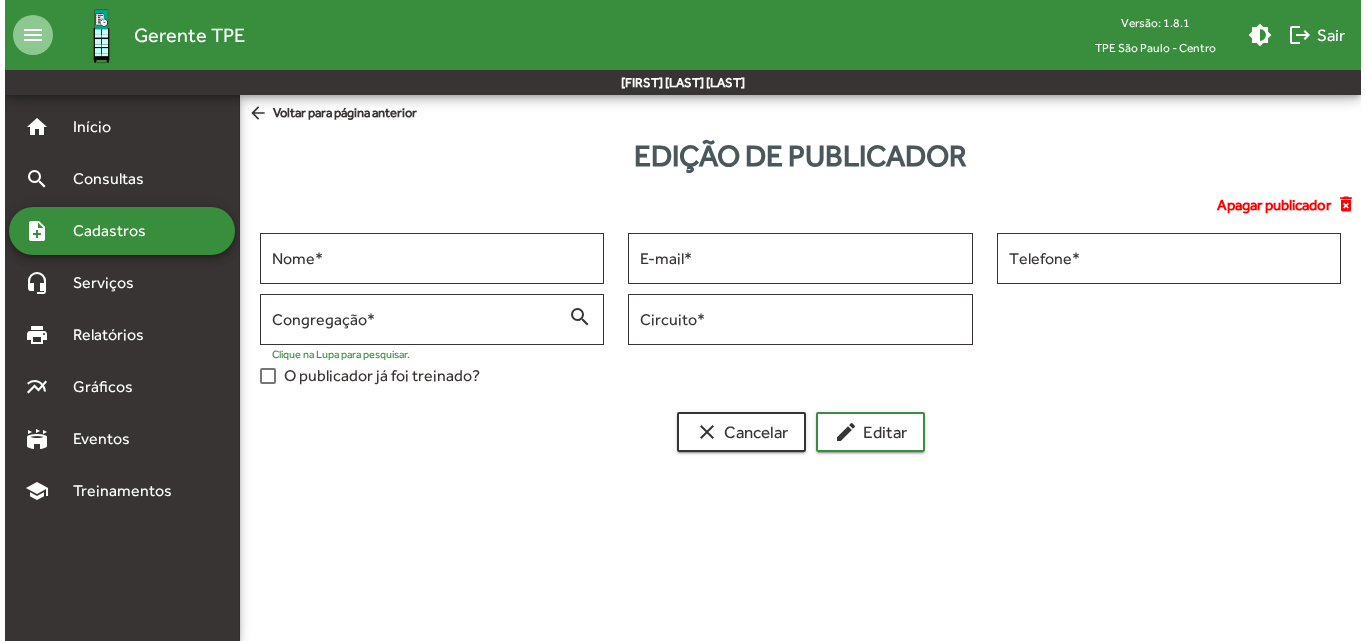 scroll, scrollTop: 0, scrollLeft: 0, axis: both 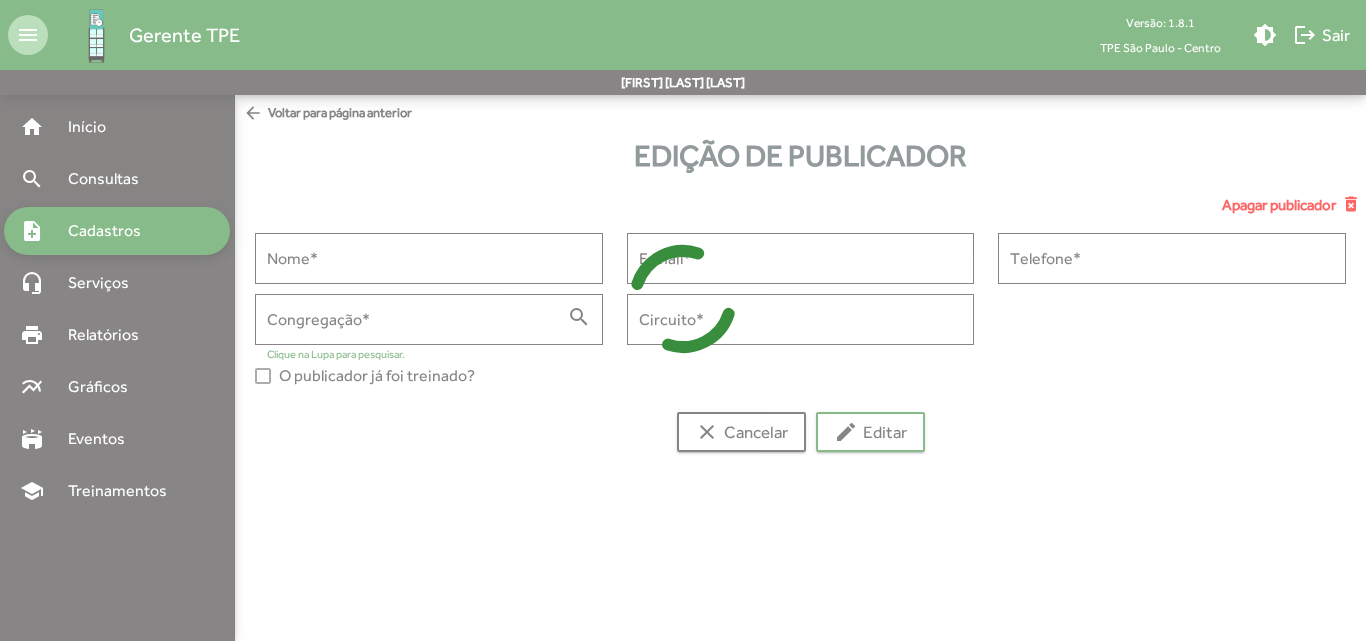 type on "**********" 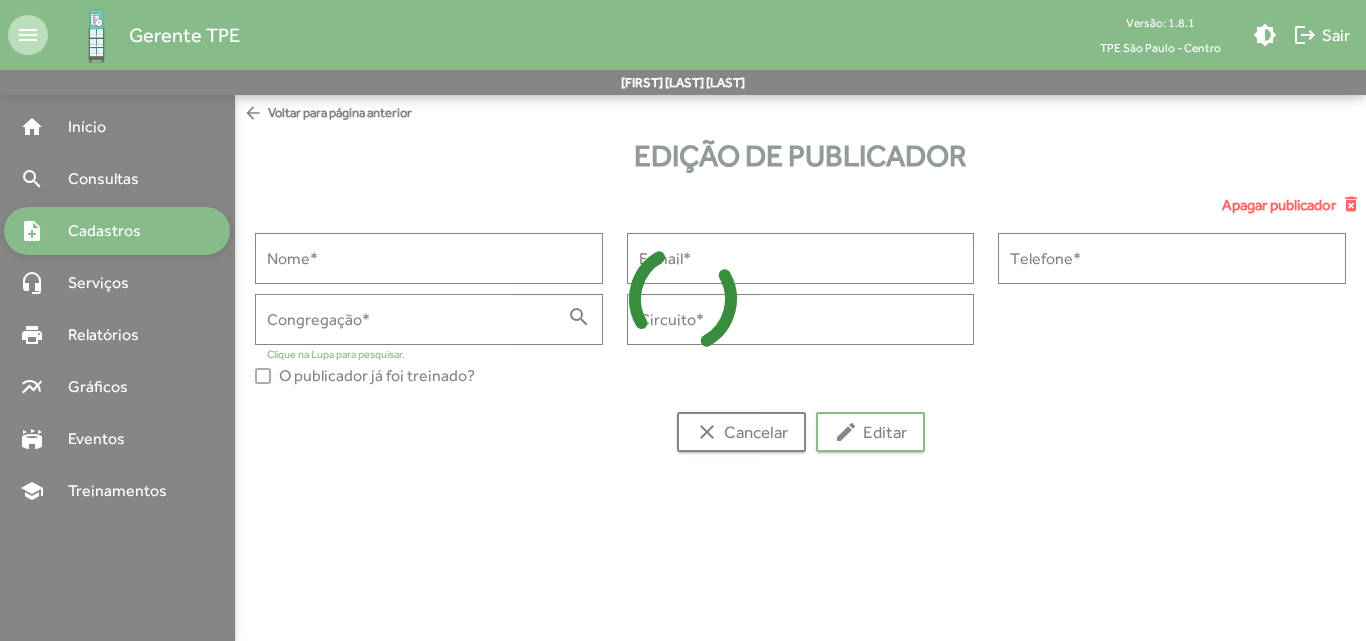 type on "**********" 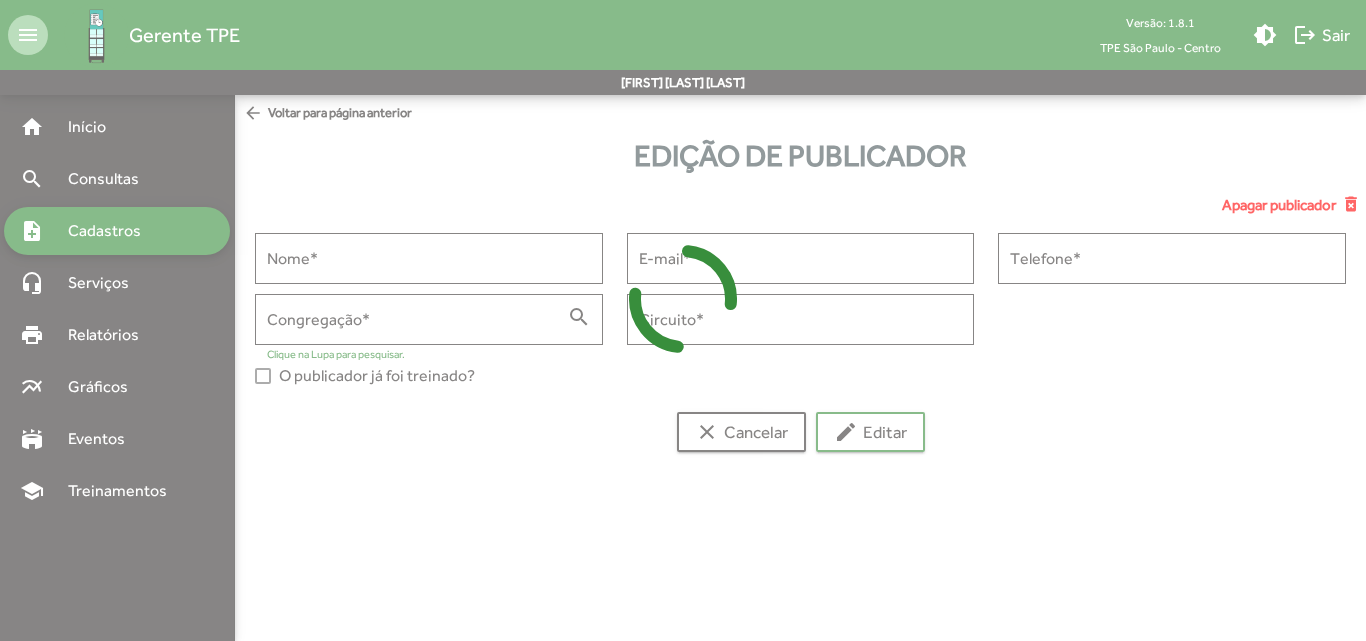 type on "**********" 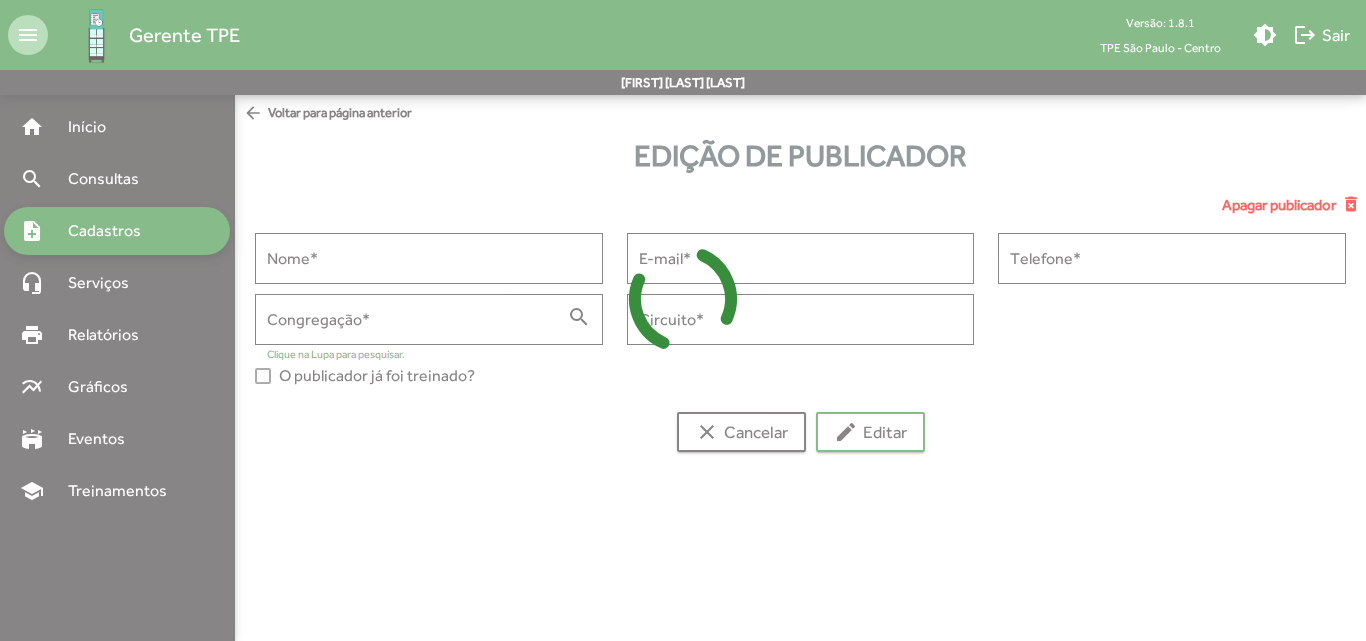 type on "**********" 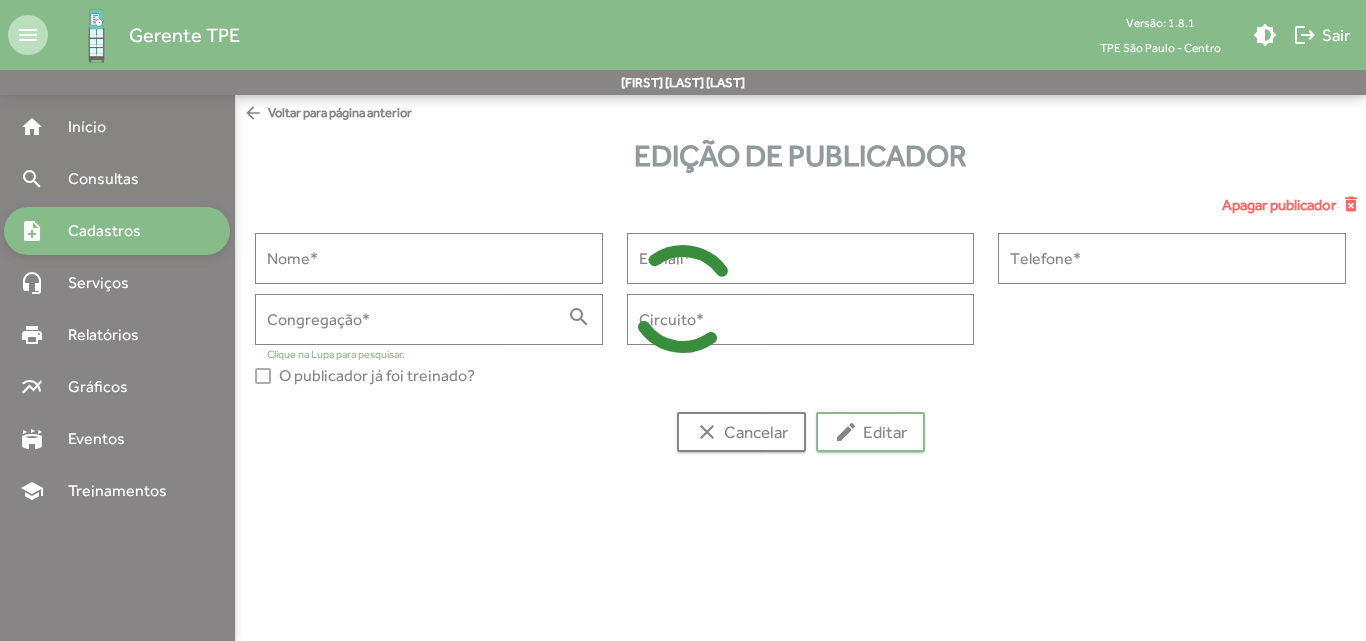 type on "******" 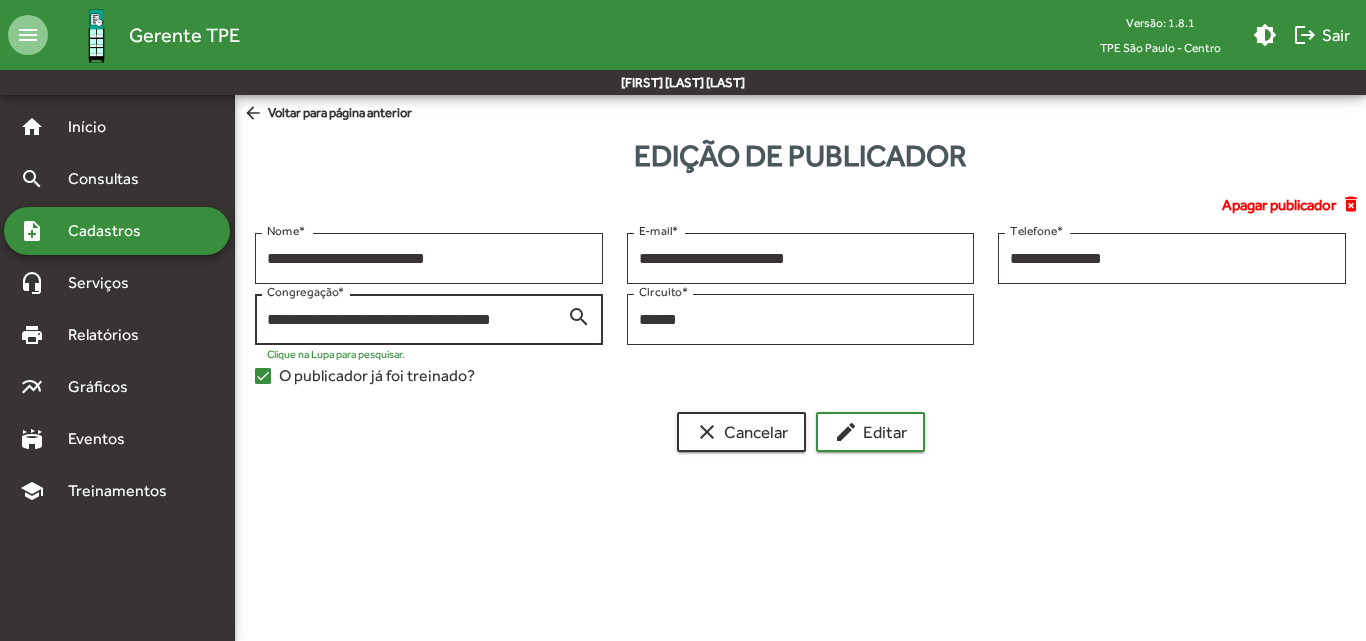 click on "**********" at bounding box center (417, 320) 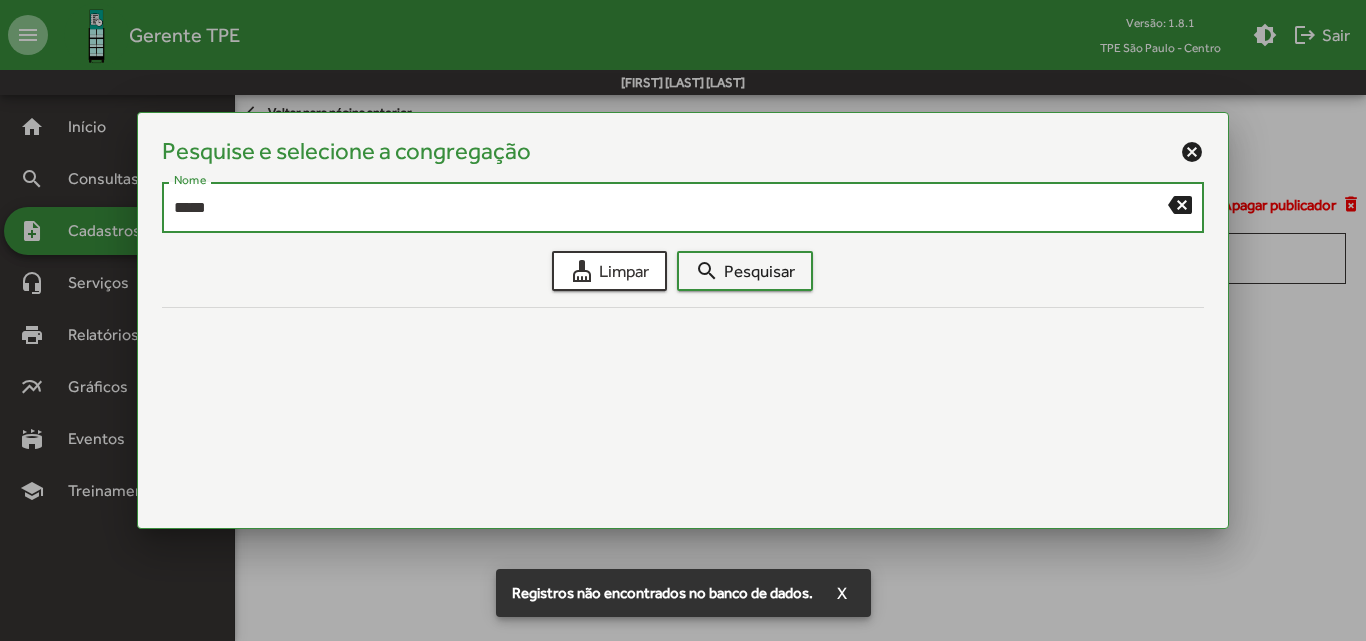 type on "****" 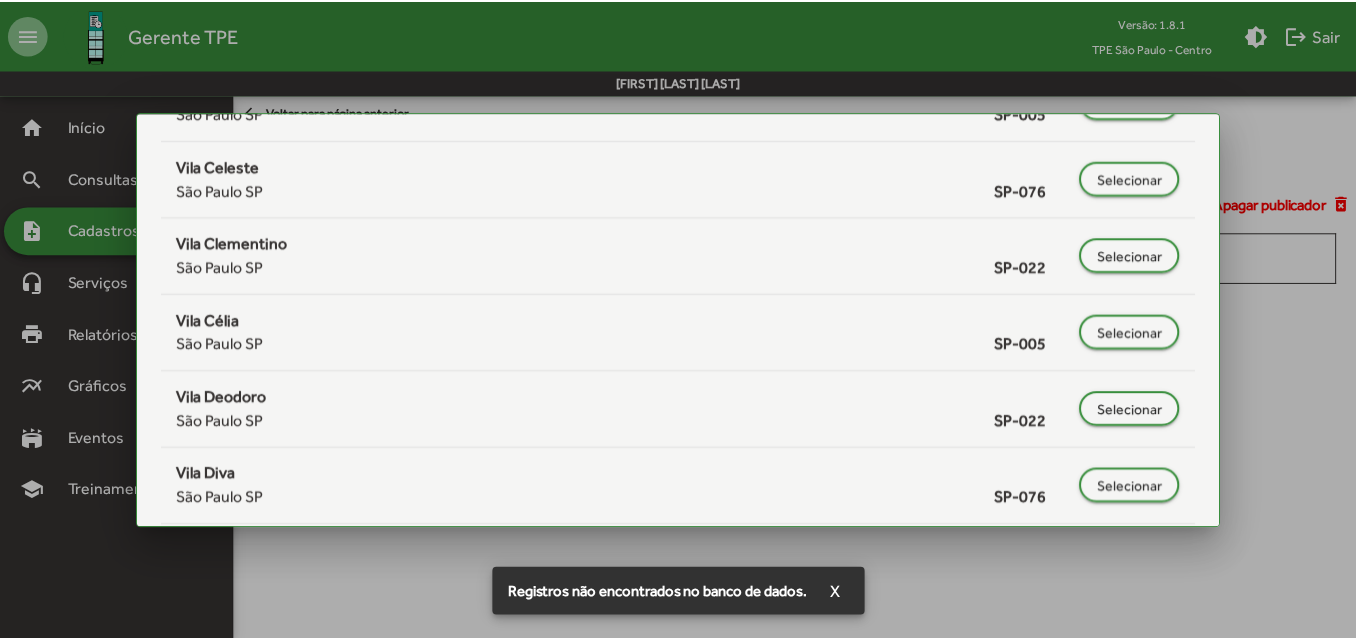 scroll, scrollTop: 800, scrollLeft: 0, axis: vertical 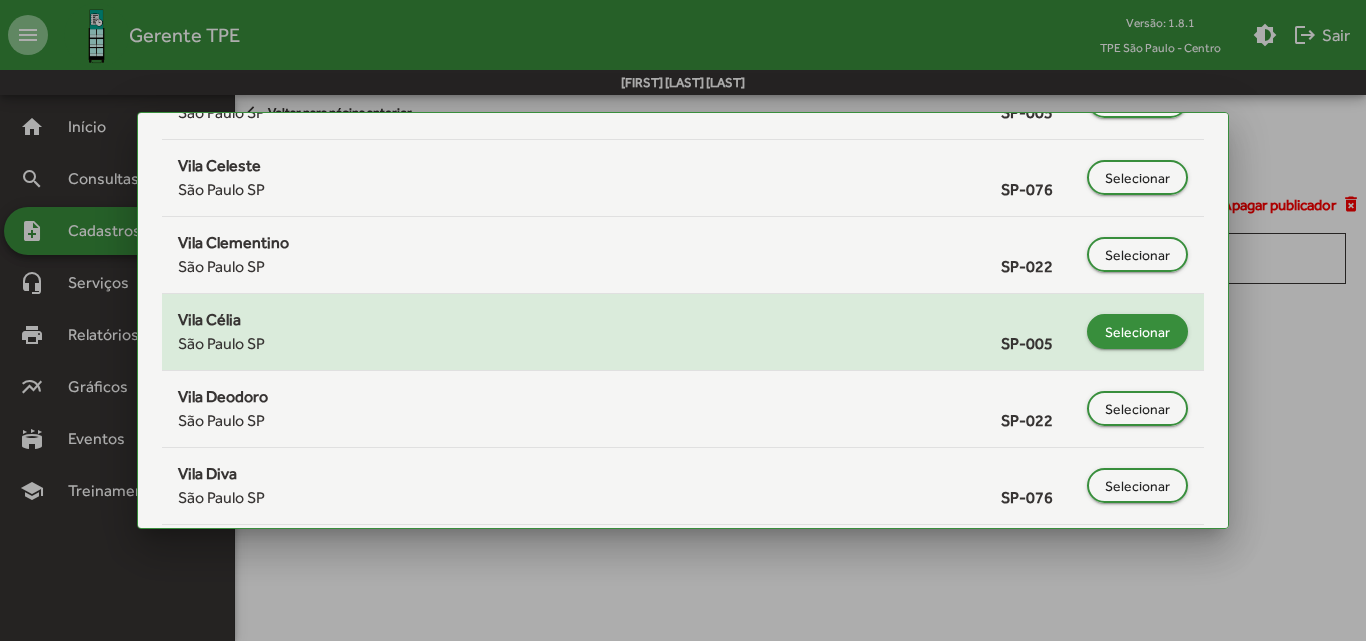 click on "Selecionar" 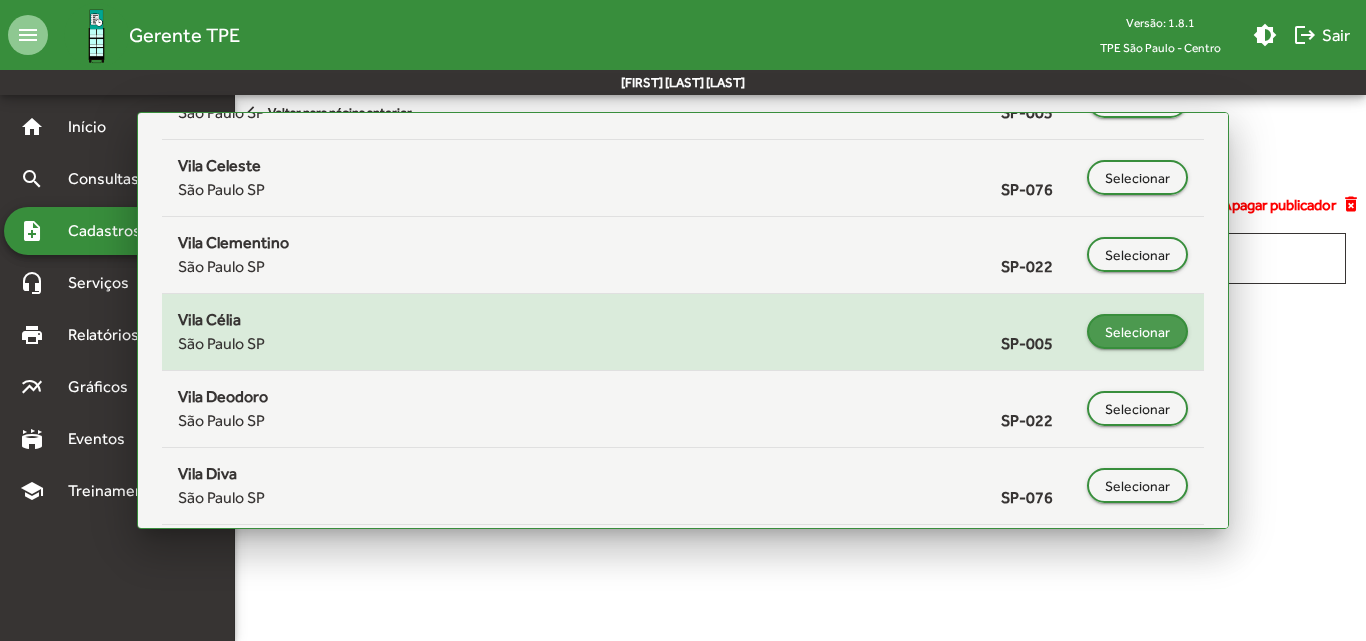 type on "**********" 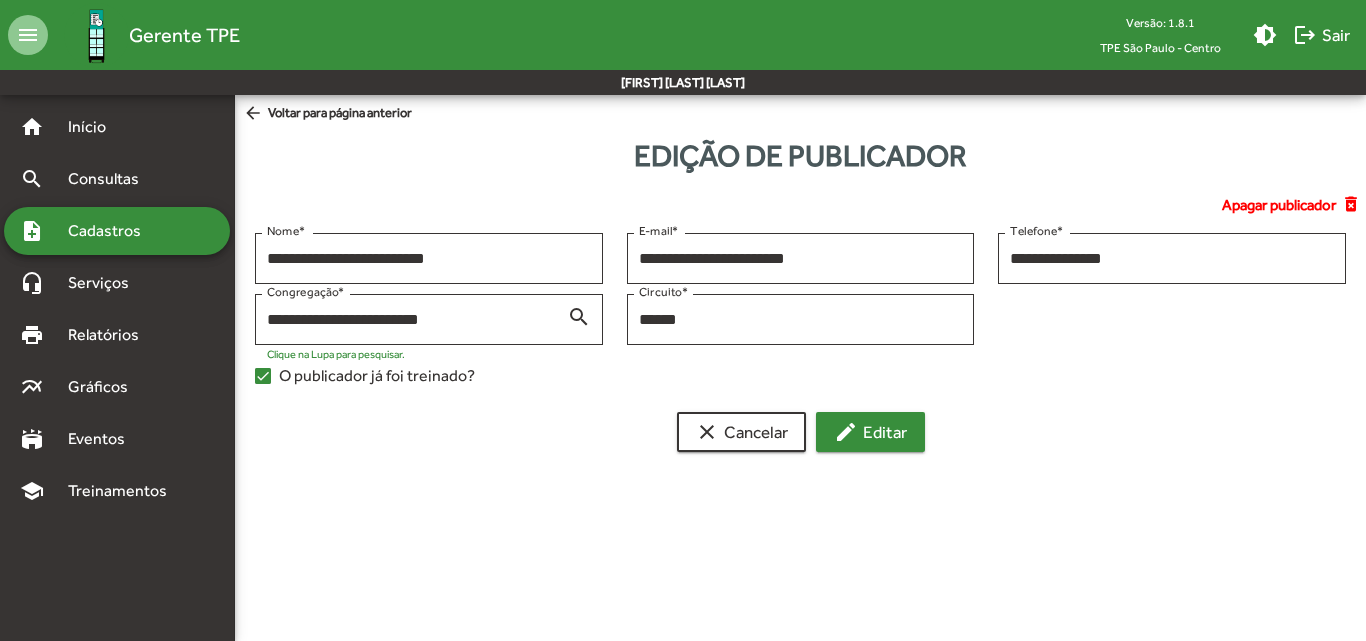 click on "edit  Editar" at bounding box center [870, 432] 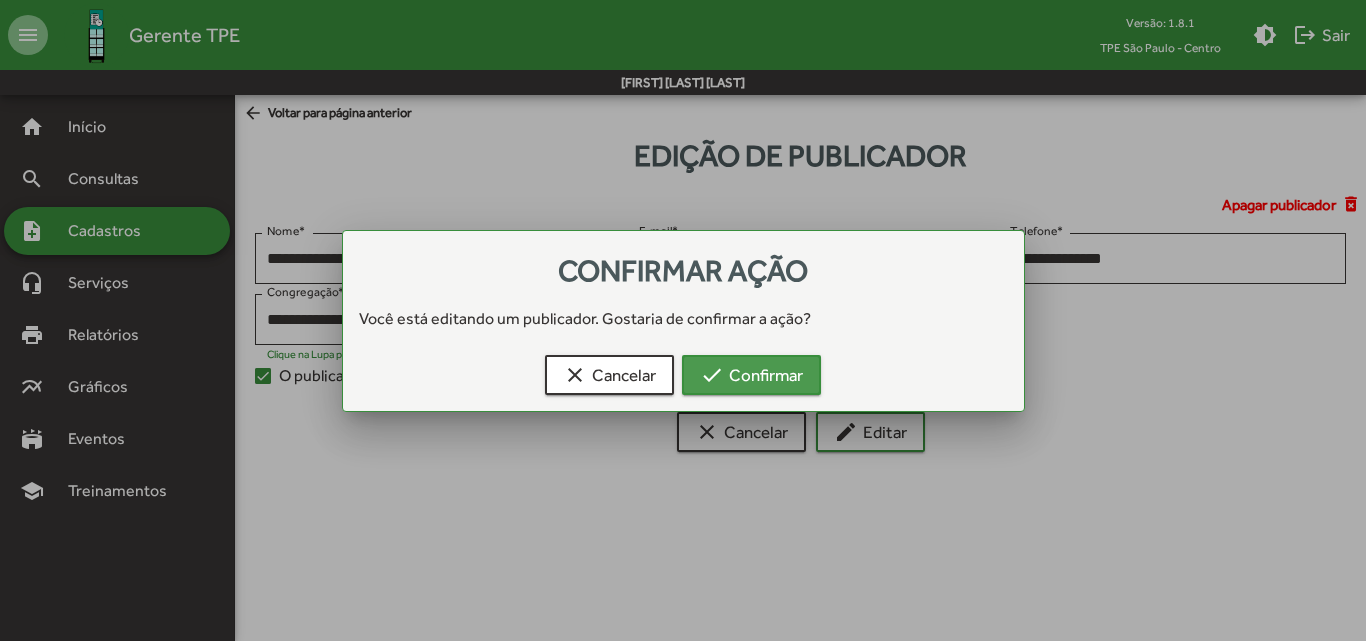 click on "check  Confirmar" at bounding box center (751, 375) 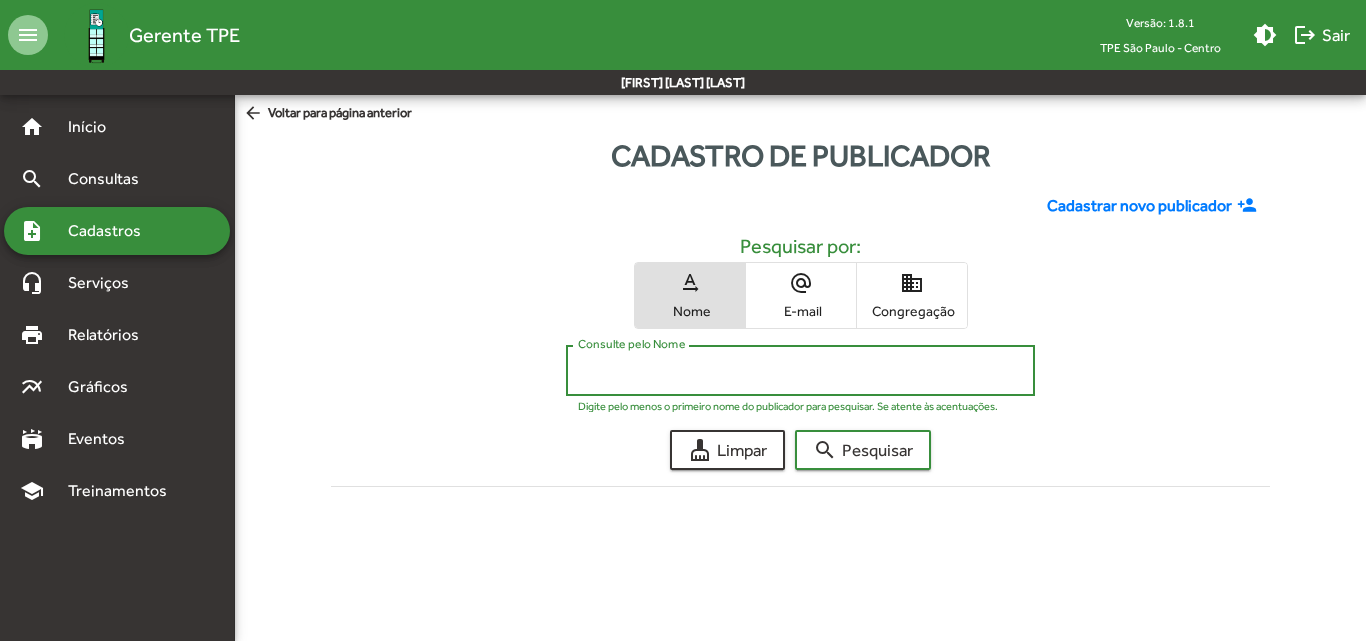 click on "Consulte pelo Nome" at bounding box center (800, 371) 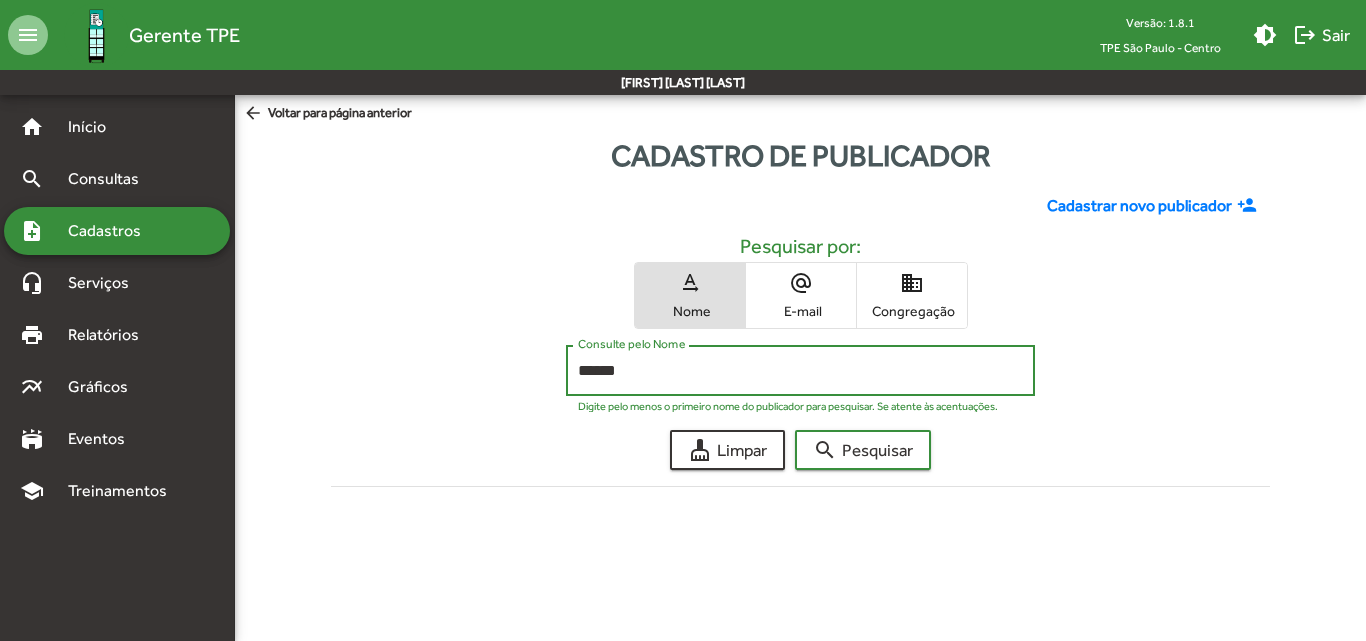 type on "******" 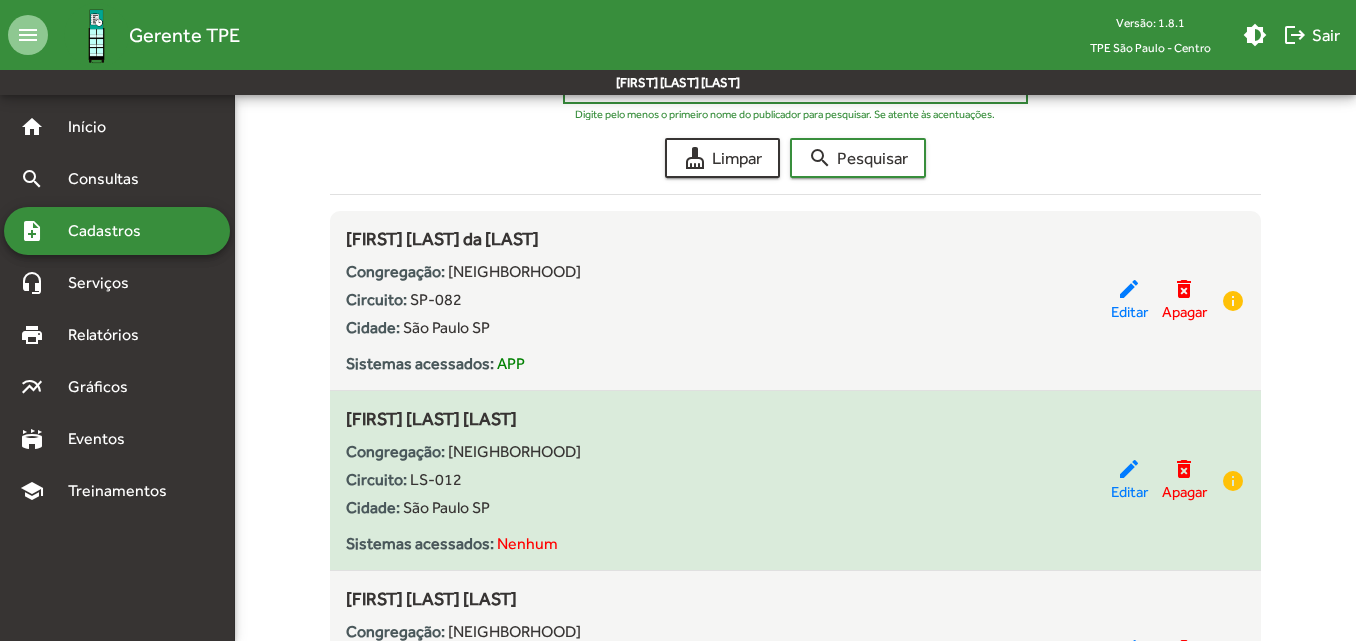 scroll, scrollTop: 265, scrollLeft: 0, axis: vertical 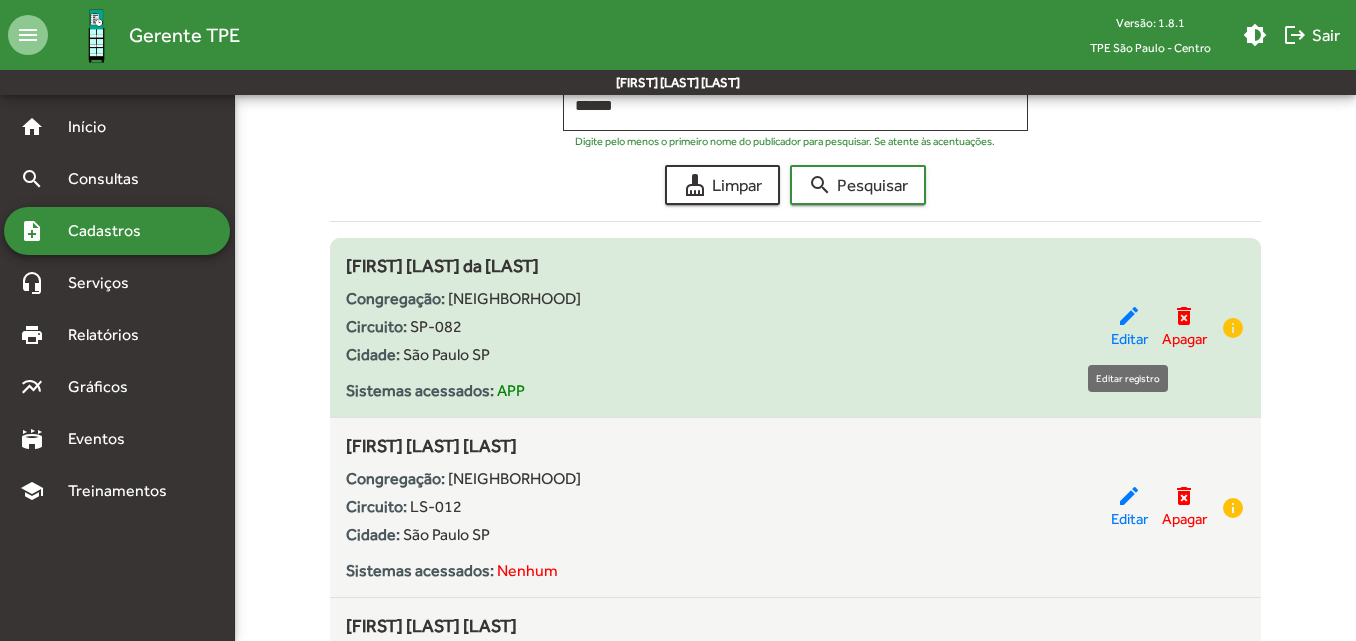 click on "edit" 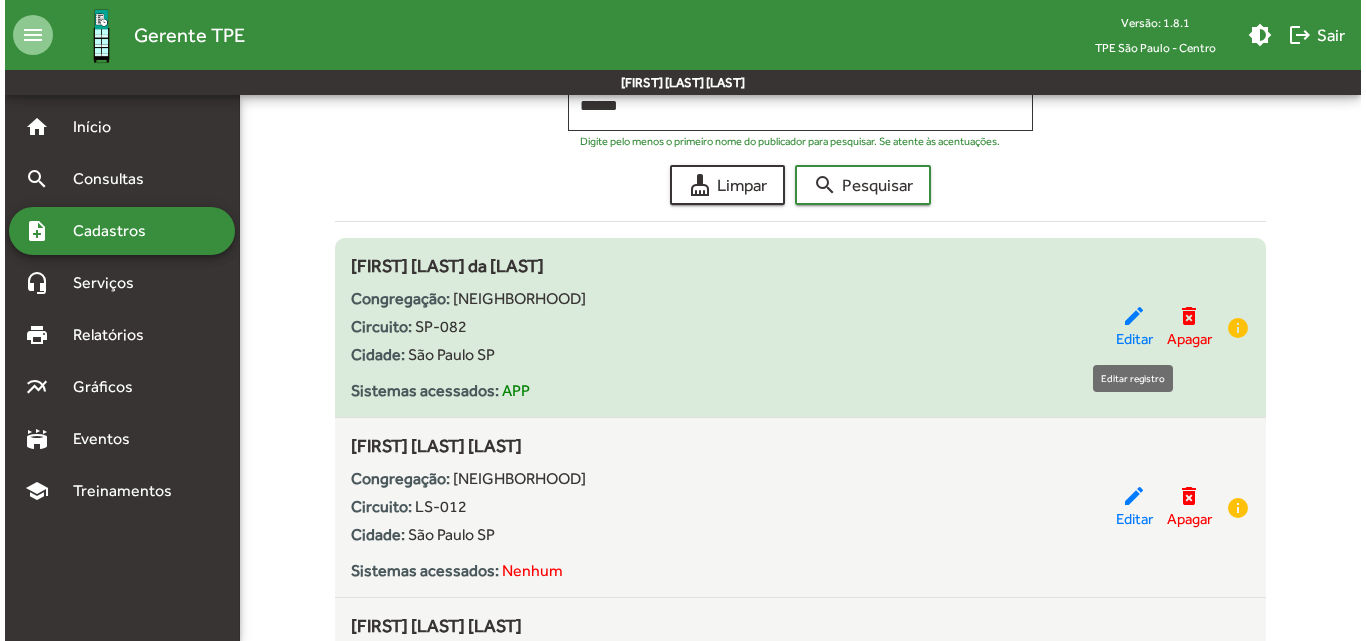 scroll, scrollTop: 0, scrollLeft: 0, axis: both 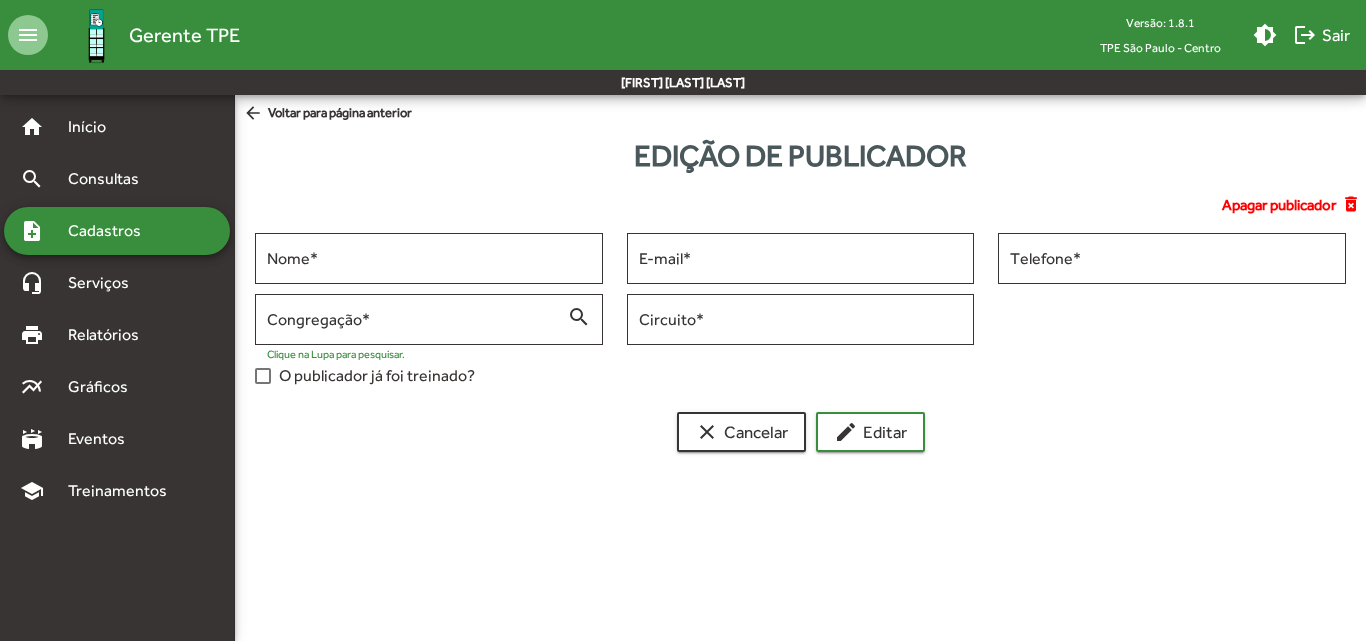 type on "**********" 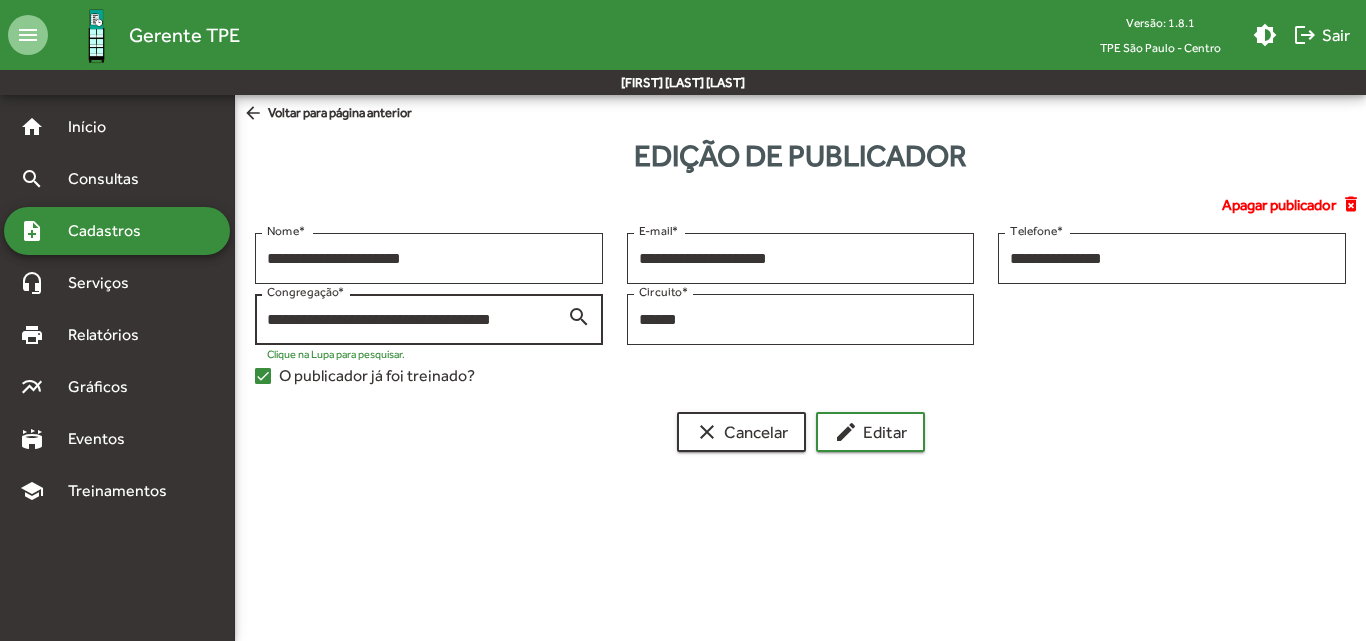 click on "search" at bounding box center (579, 316) 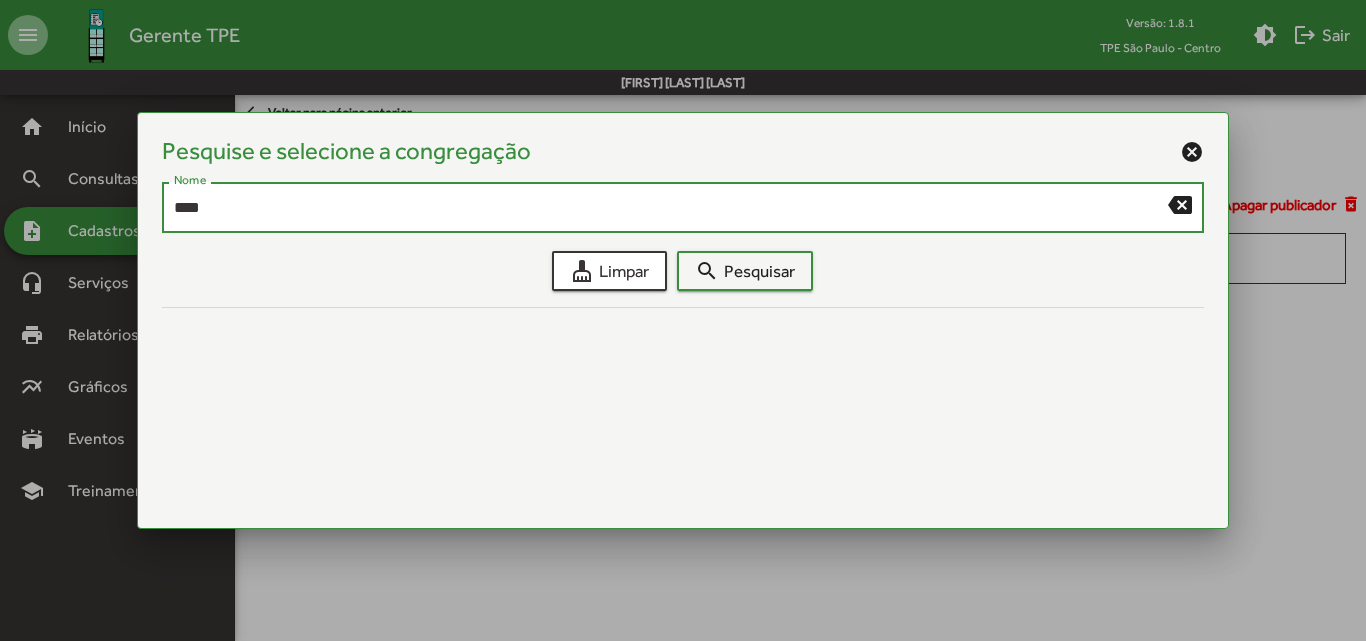 type on "****" 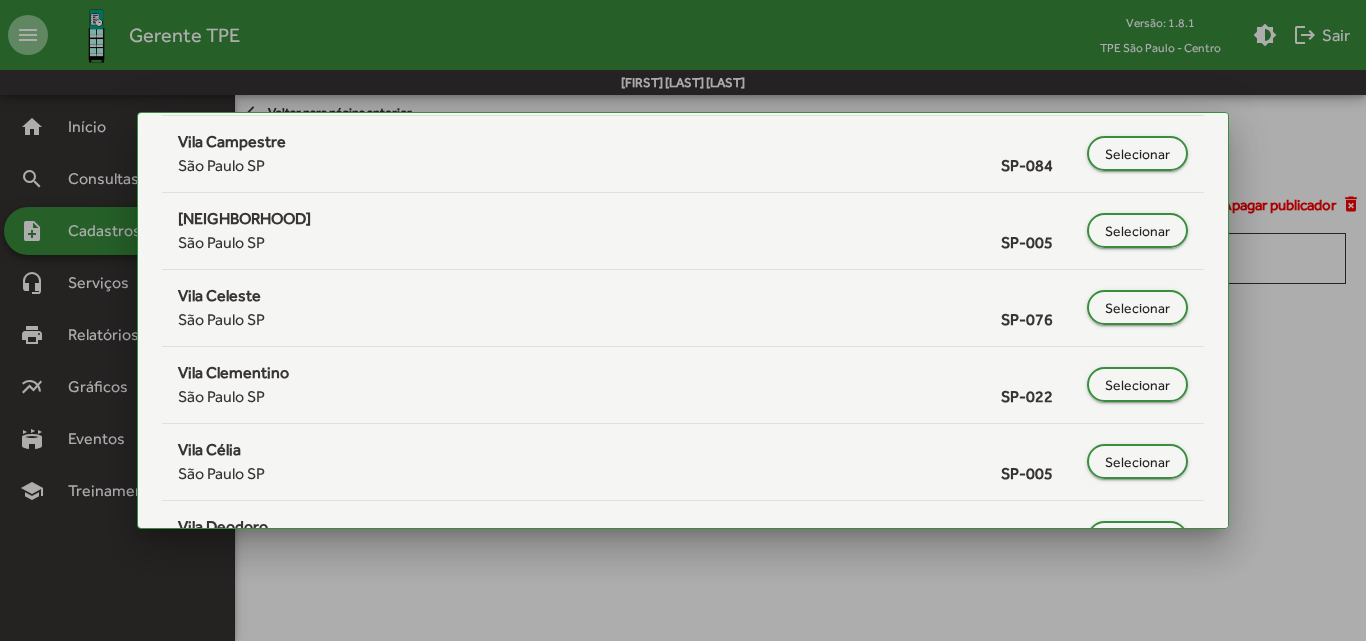 scroll, scrollTop: 700, scrollLeft: 0, axis: vertical 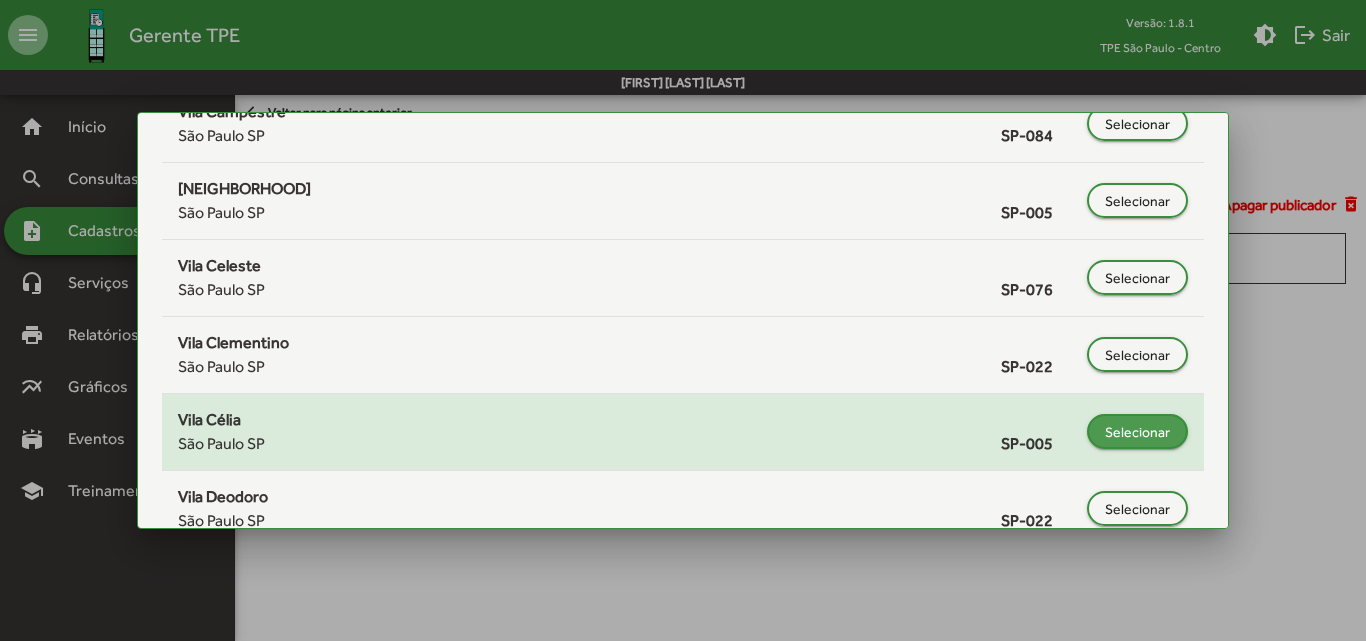 click on "Selecionar" 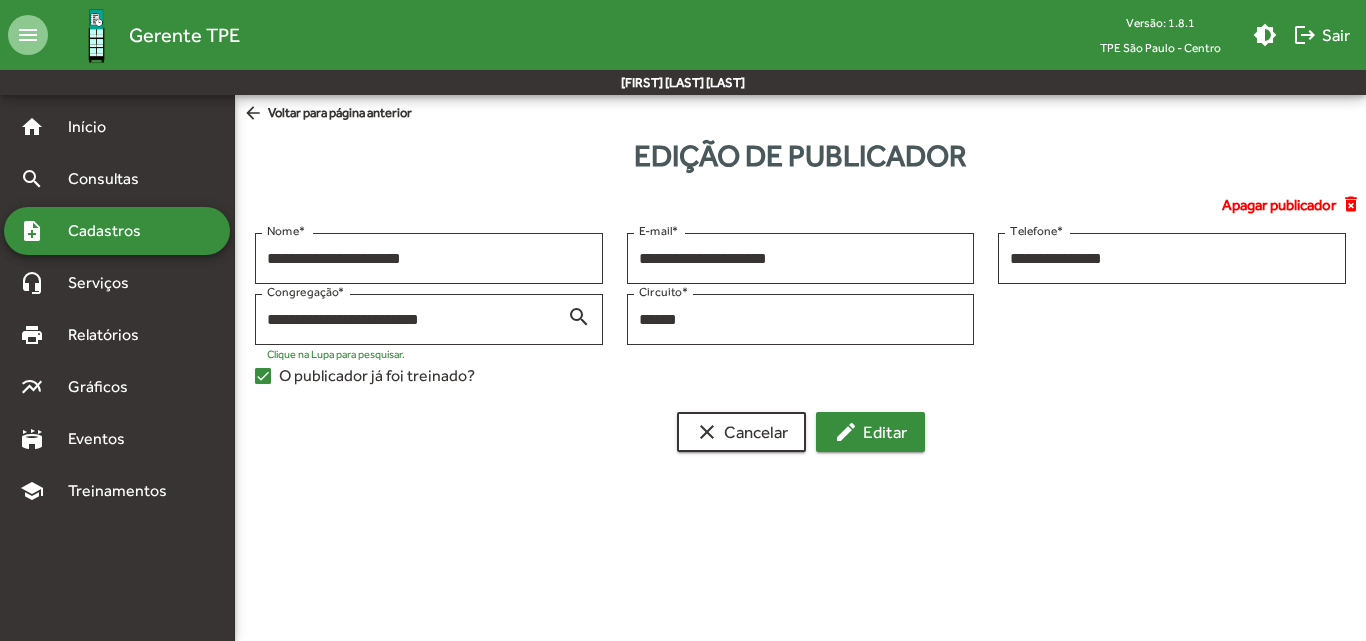 click on "edit  Editar" at bounding box center (870, 432) 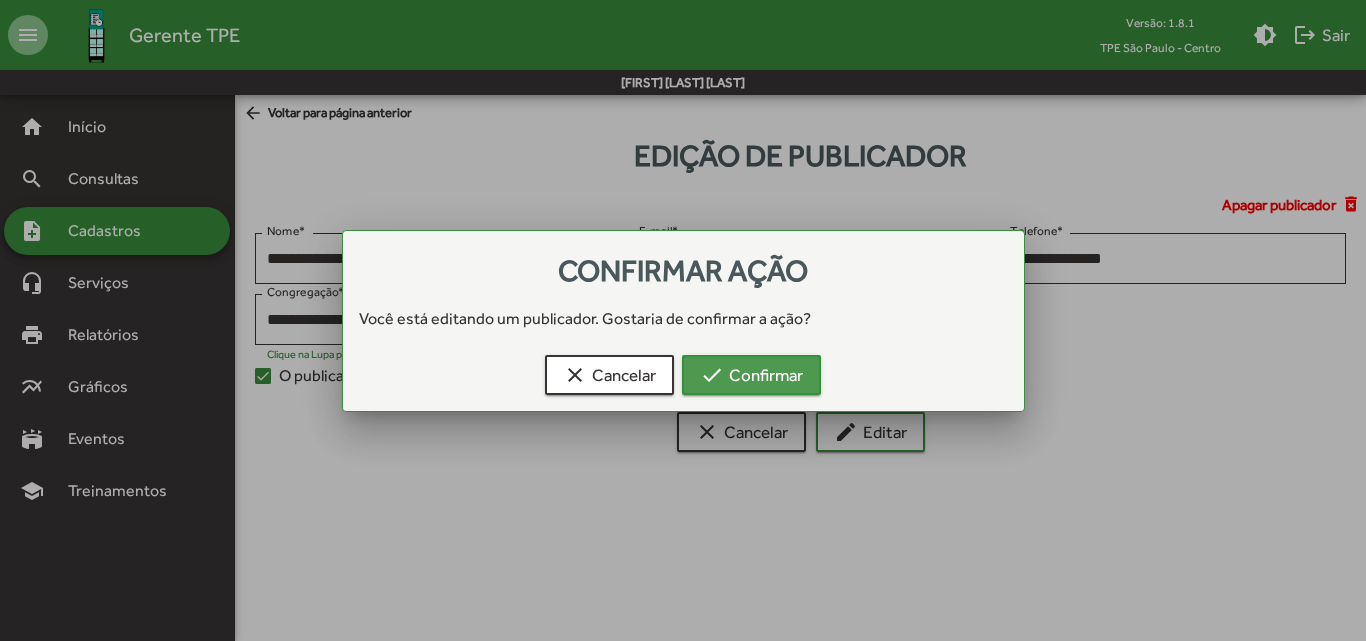 click on "check  Confirmar" at bounding box center (751, 375) 